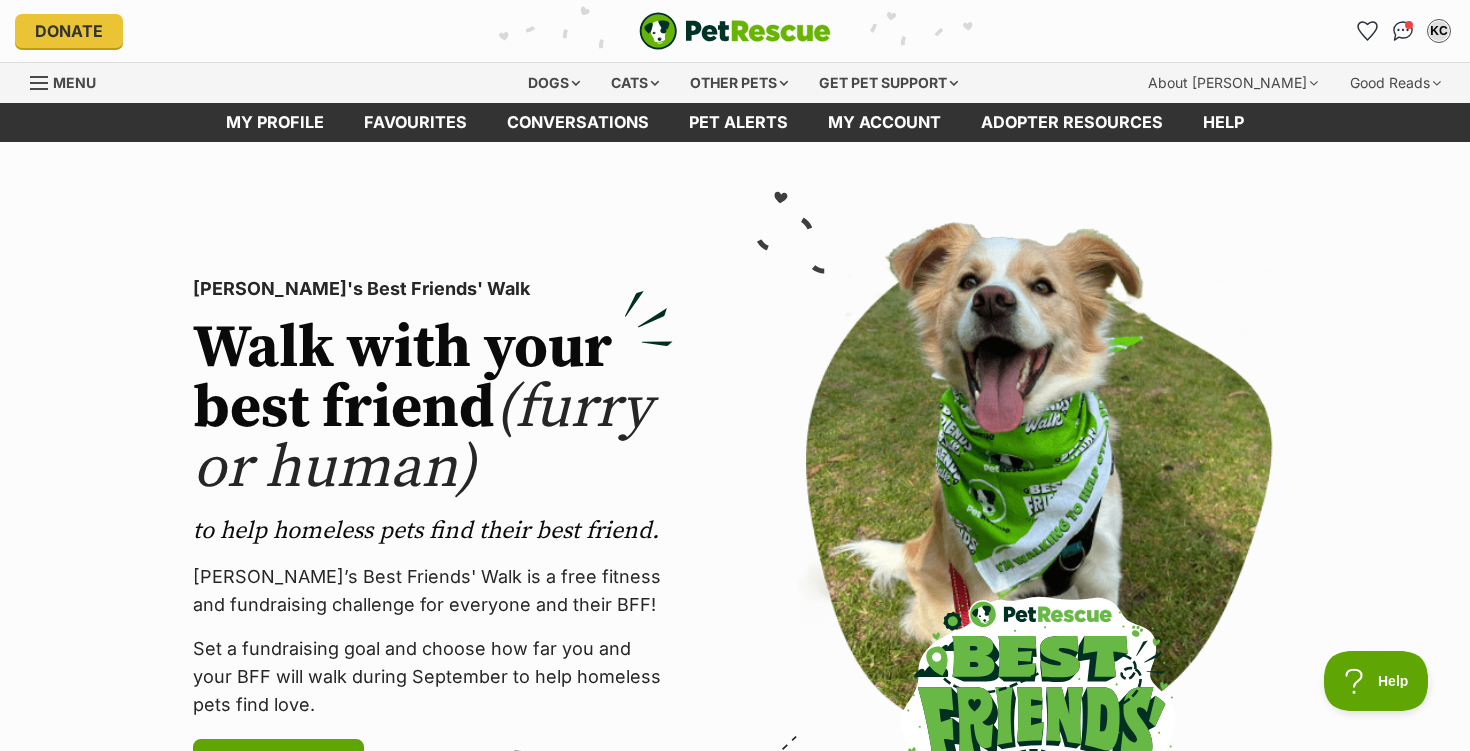 scroll, scrollTop: 0, scrollLeft: 0, axis: both 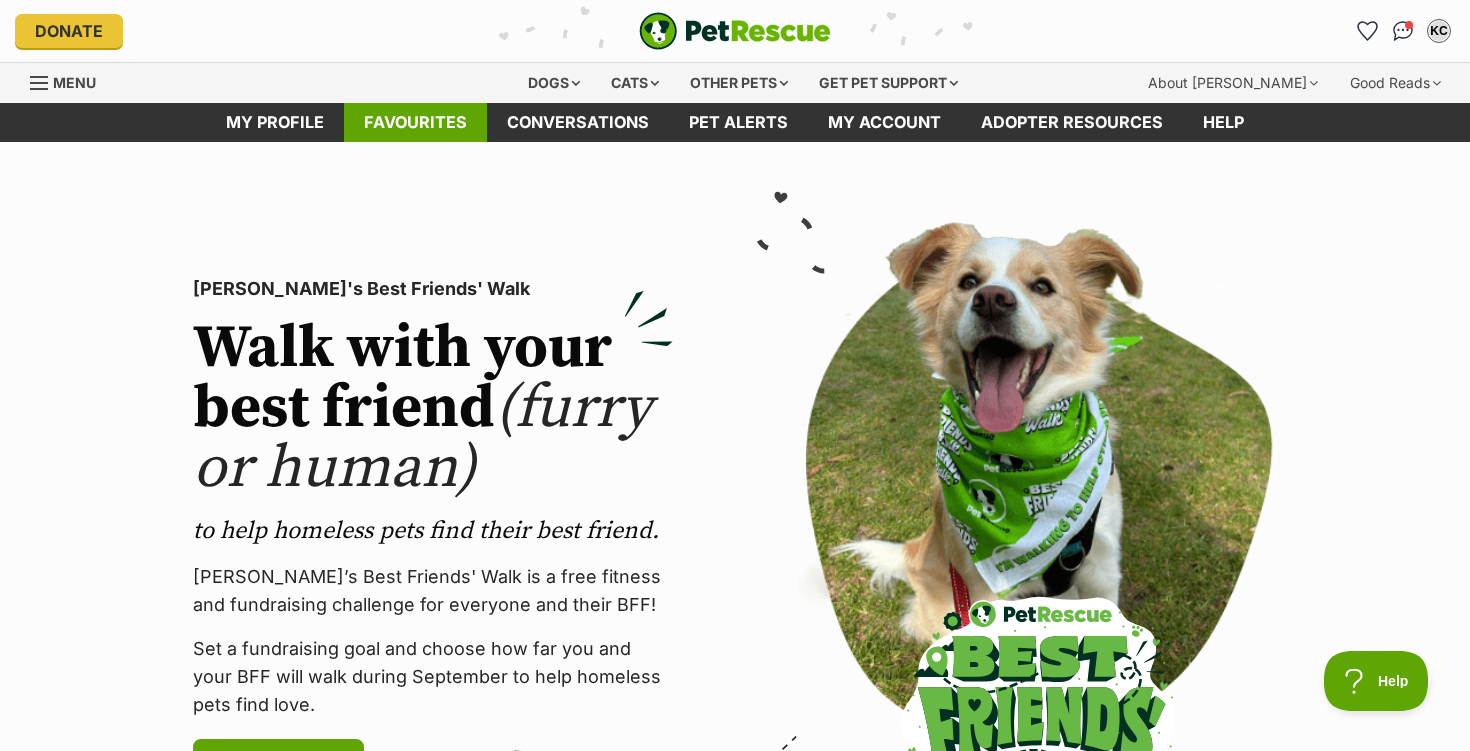 click on "Favourites" at bounding box center [415, 122] 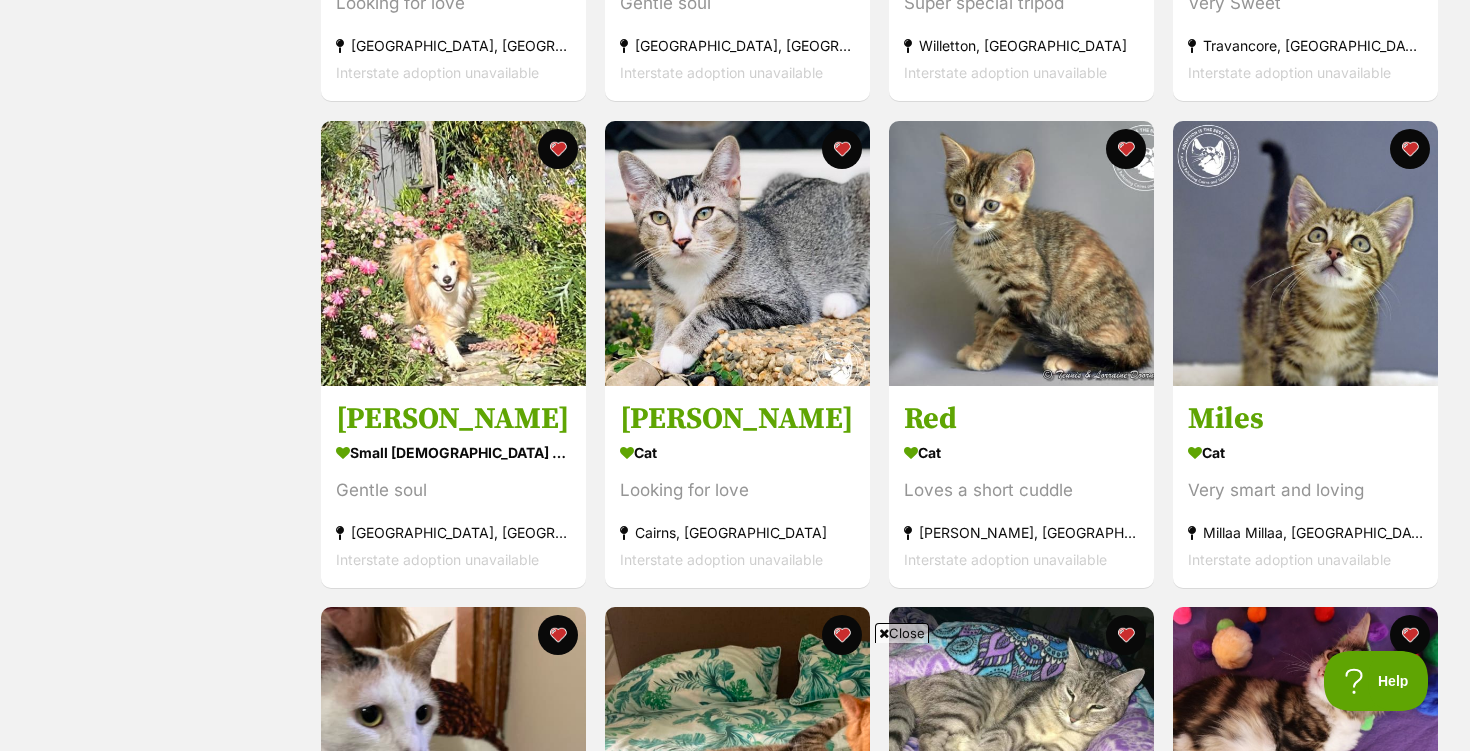 scroll, scrollTop: 777, scrollLeft: 0, axis: vertical 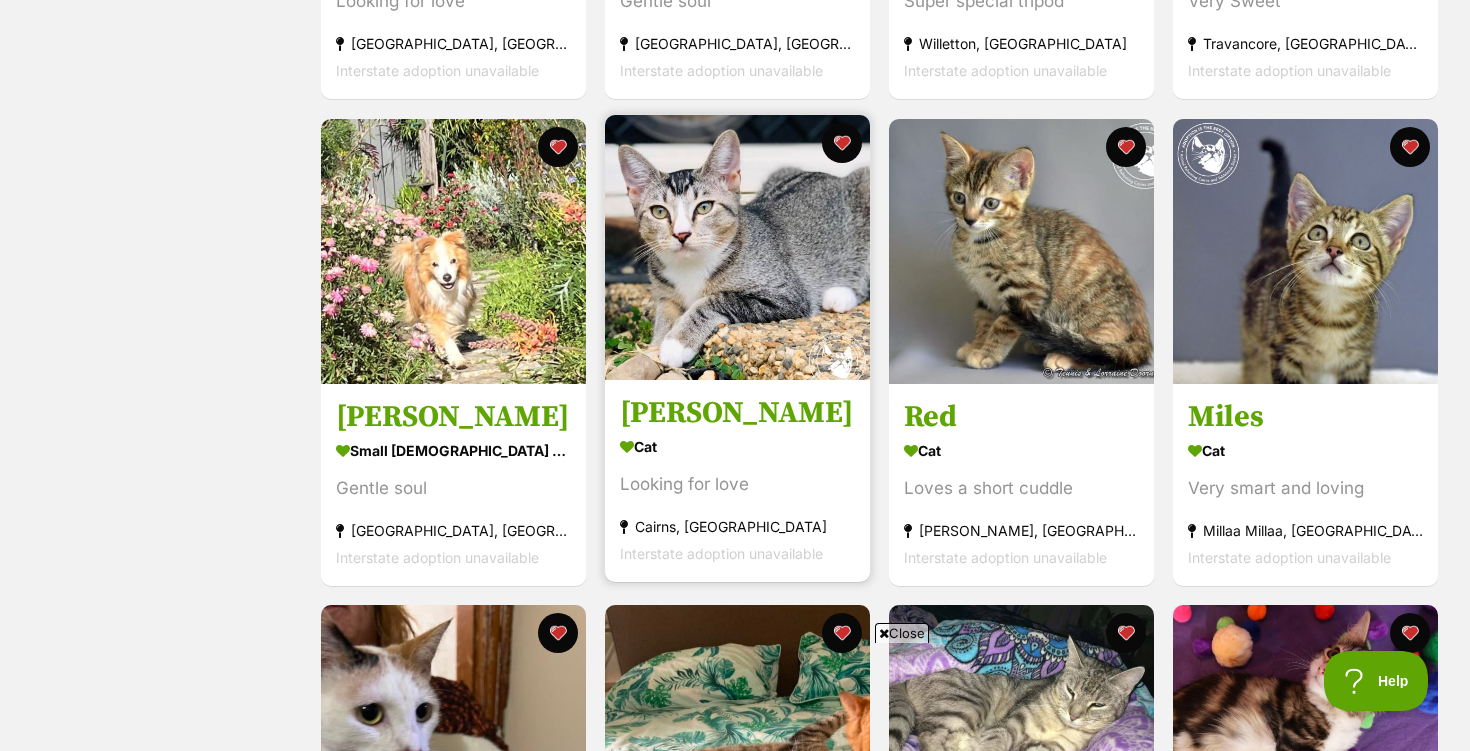 click at bounding box center (737, 247) 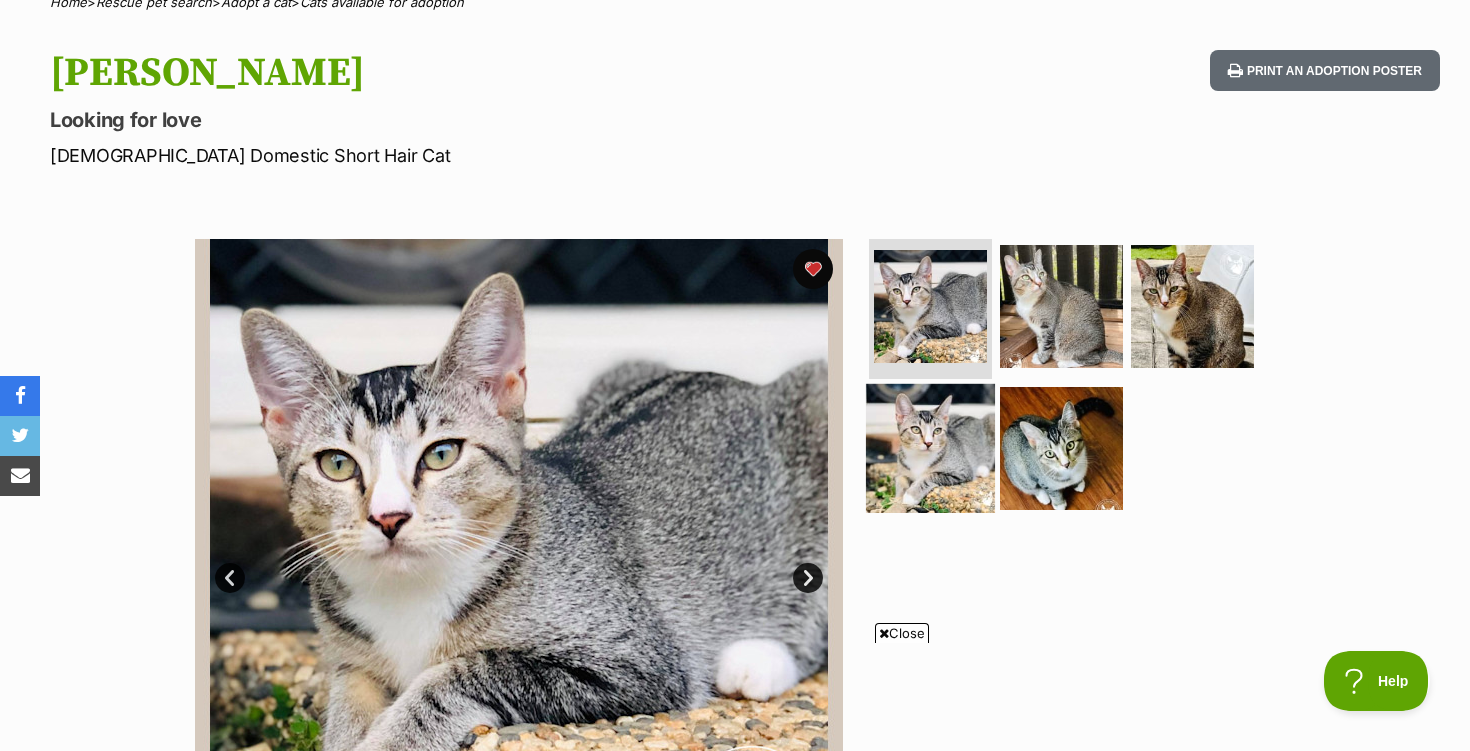 scroll, scrollTop: 0, scrollLeft: 0, axis: both 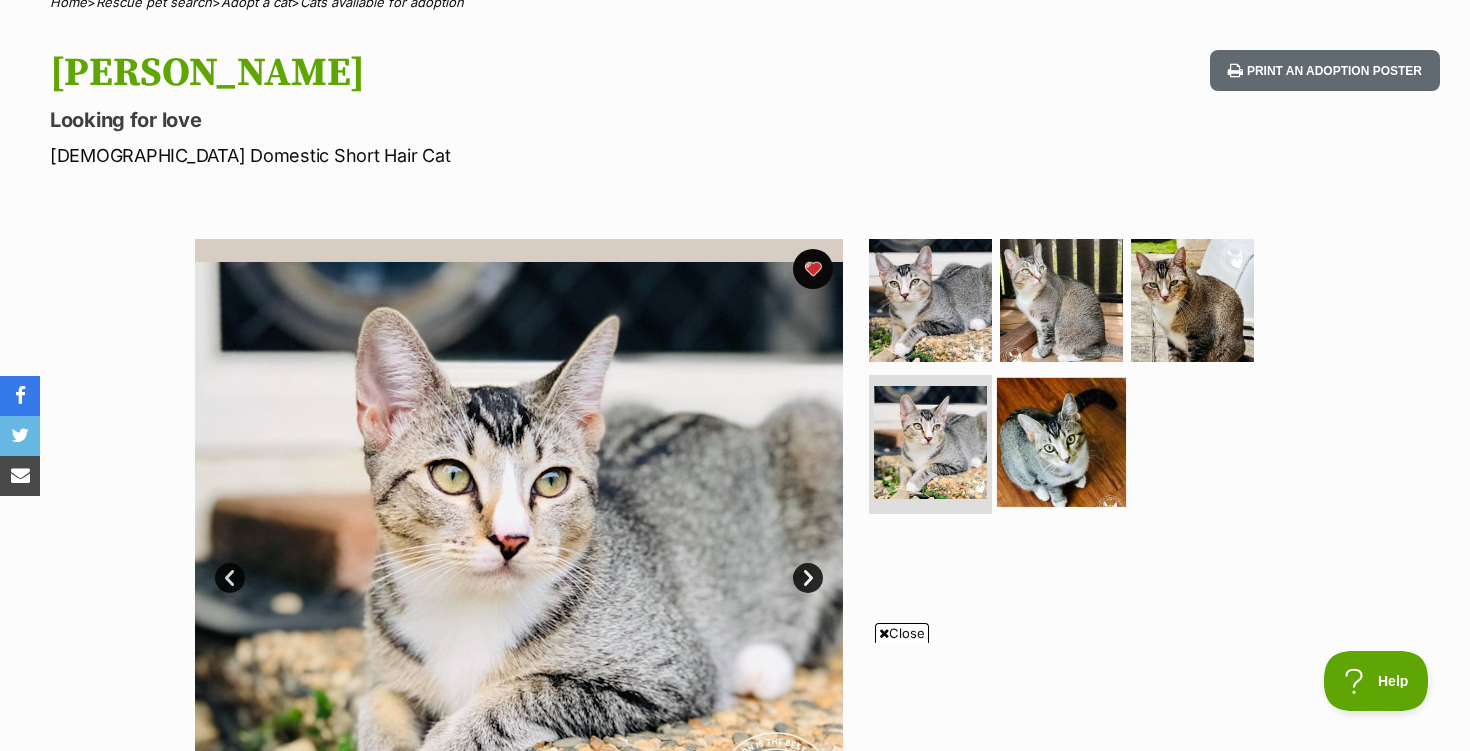 click at bounding box center (1061, 441) 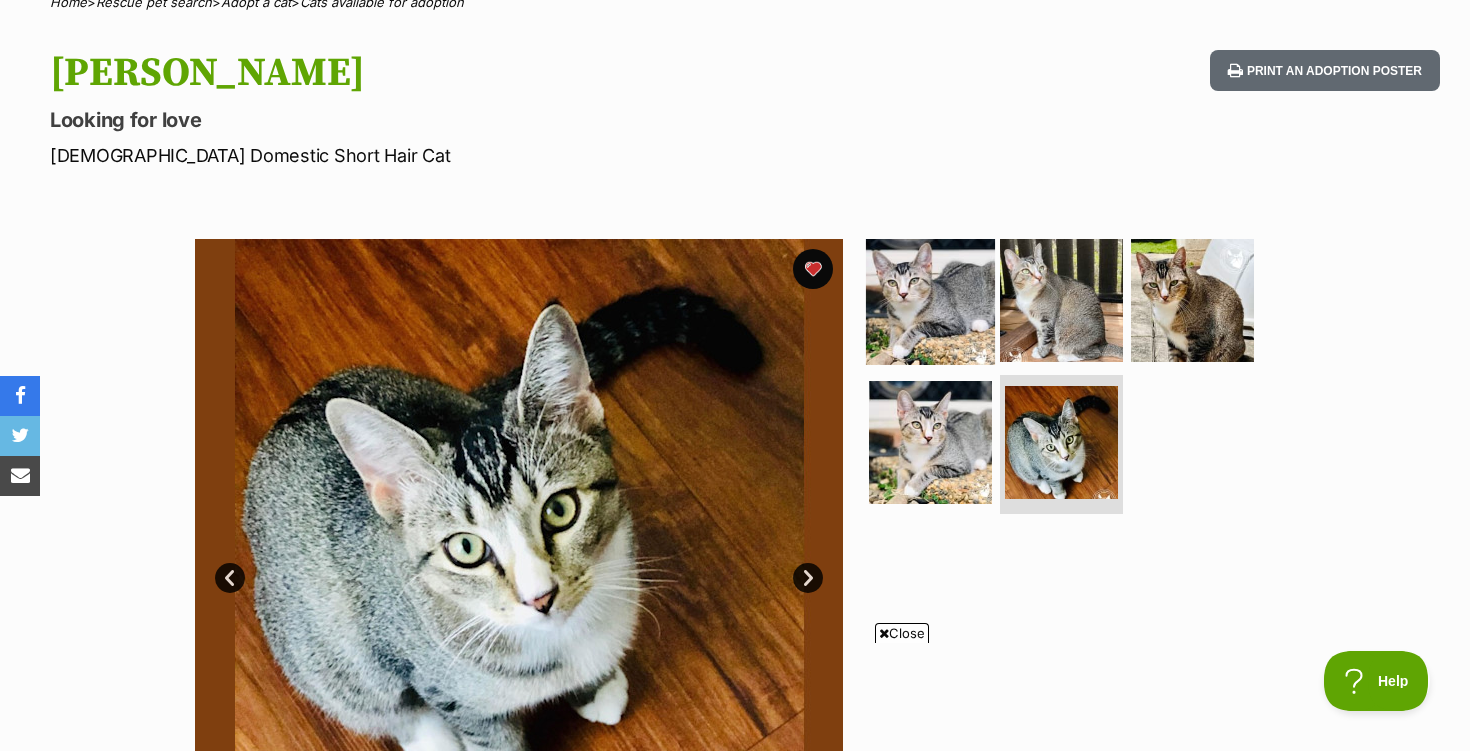 click at bounding box center (930, 300) 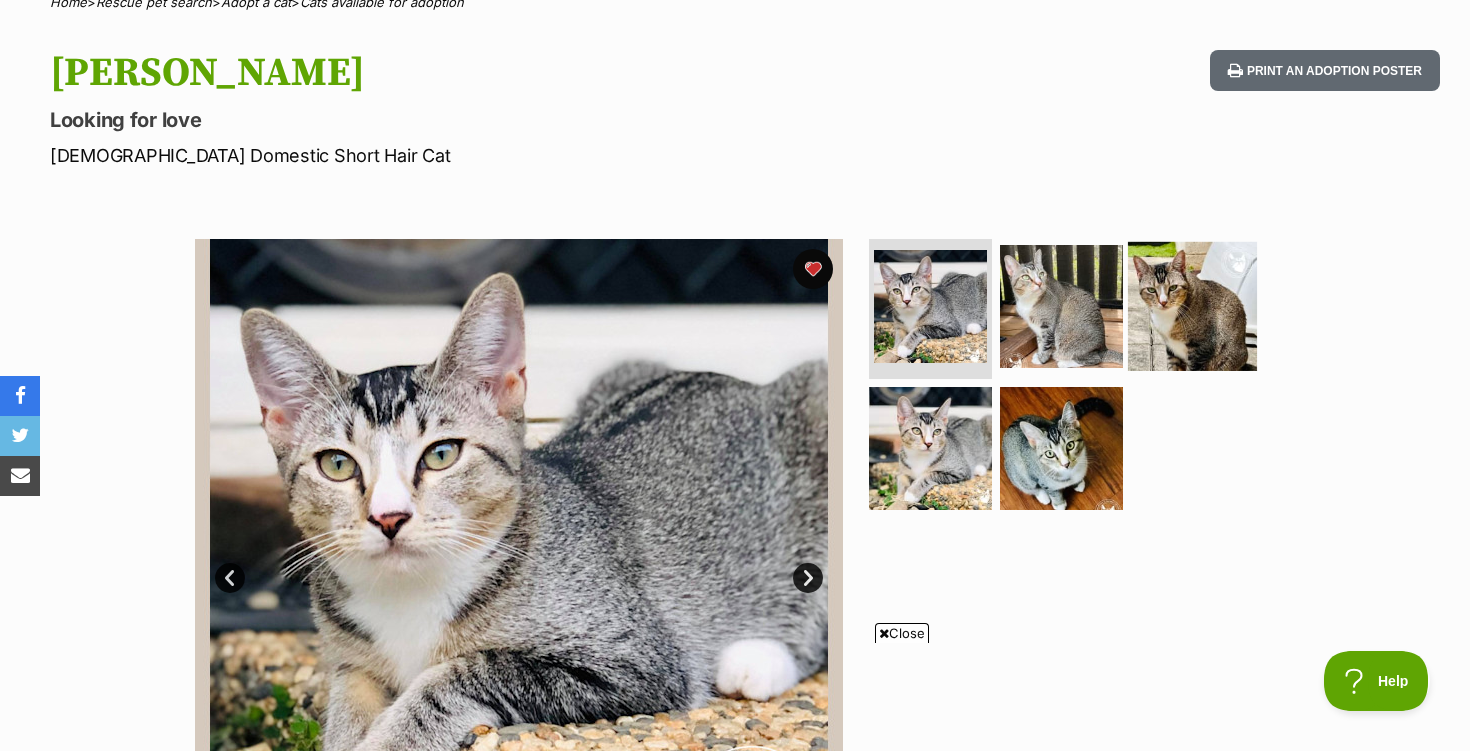 click at bounding box center [1192, 306] 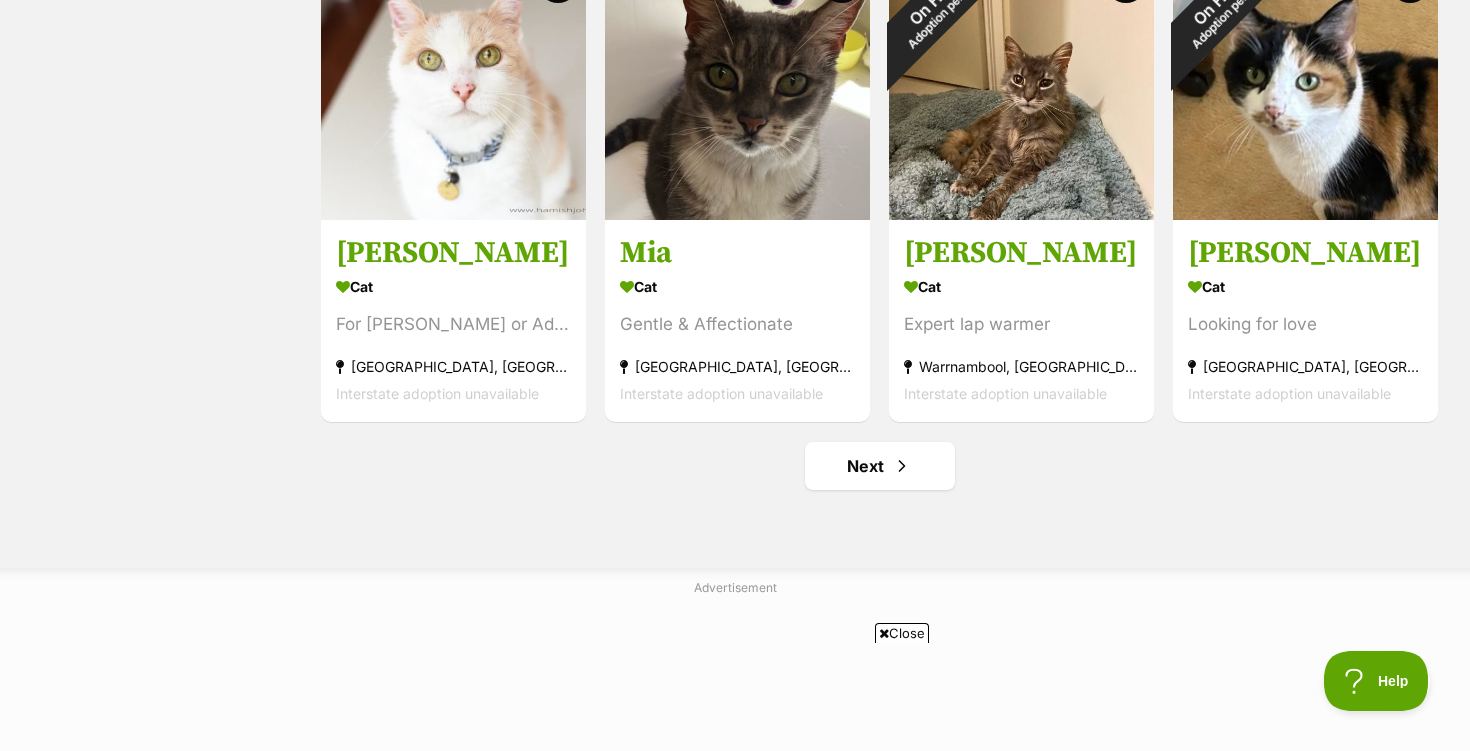 scroll, scrollTop: 2406, scrollLeft: 0, axis: vertical 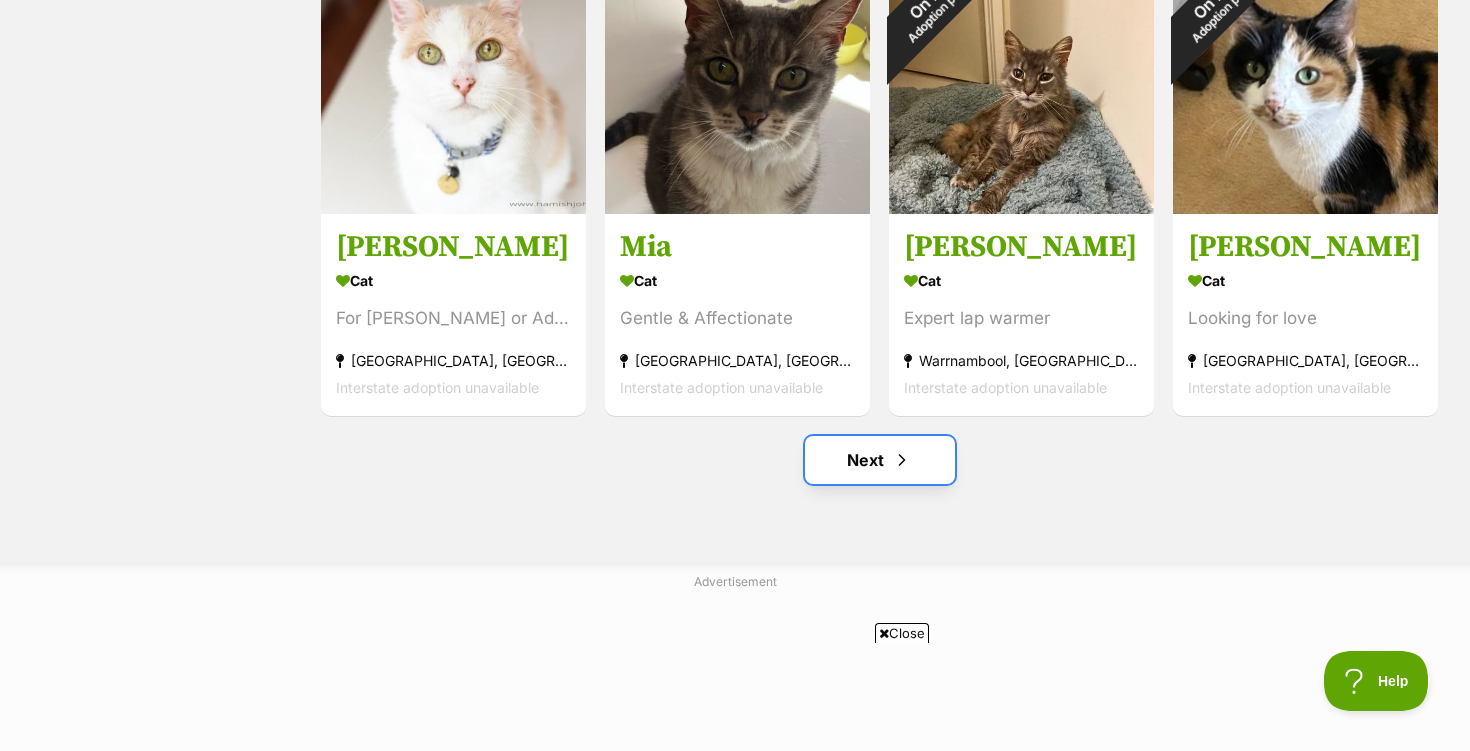 click on "Next" at bounding box center [880, 460] 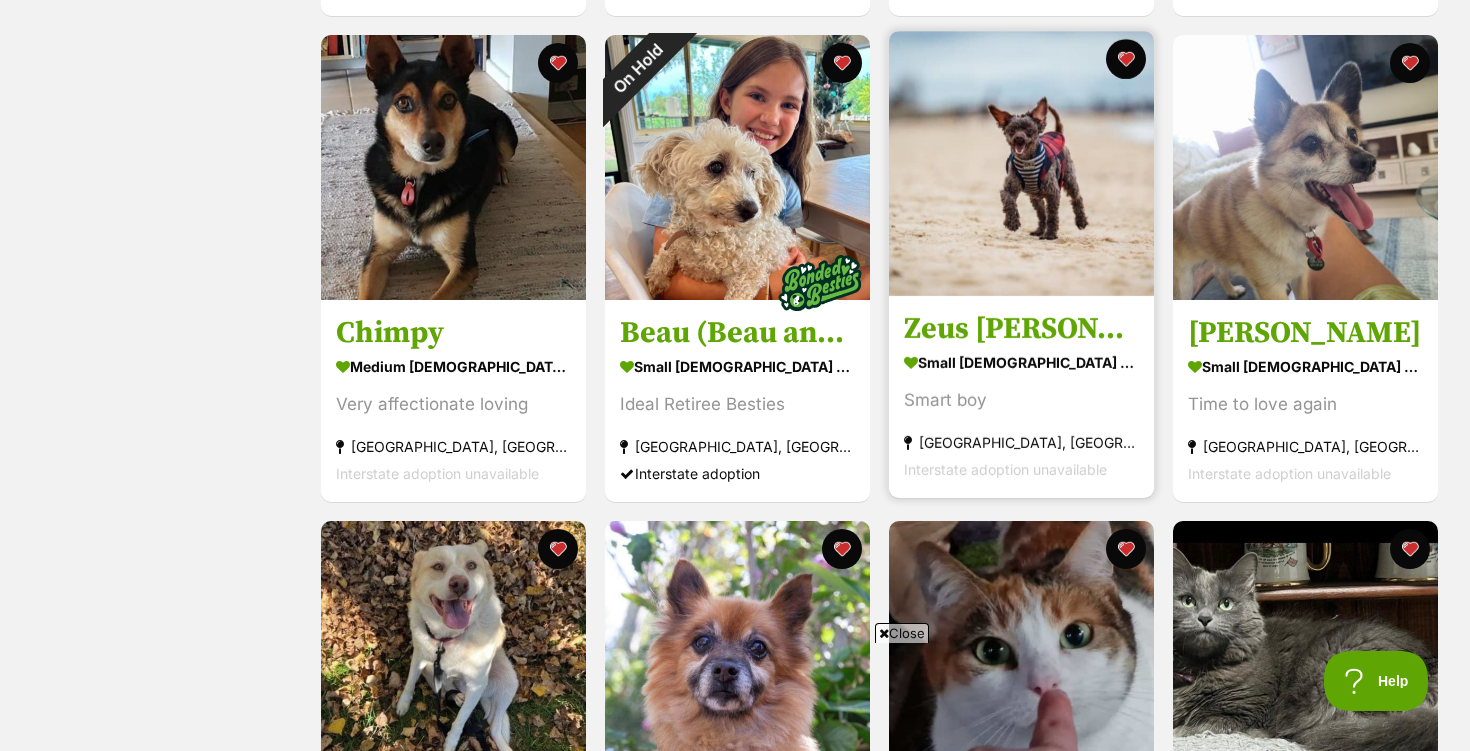 scroll, scrollTop: 1346, scrollLeft: 0, axis: vertical 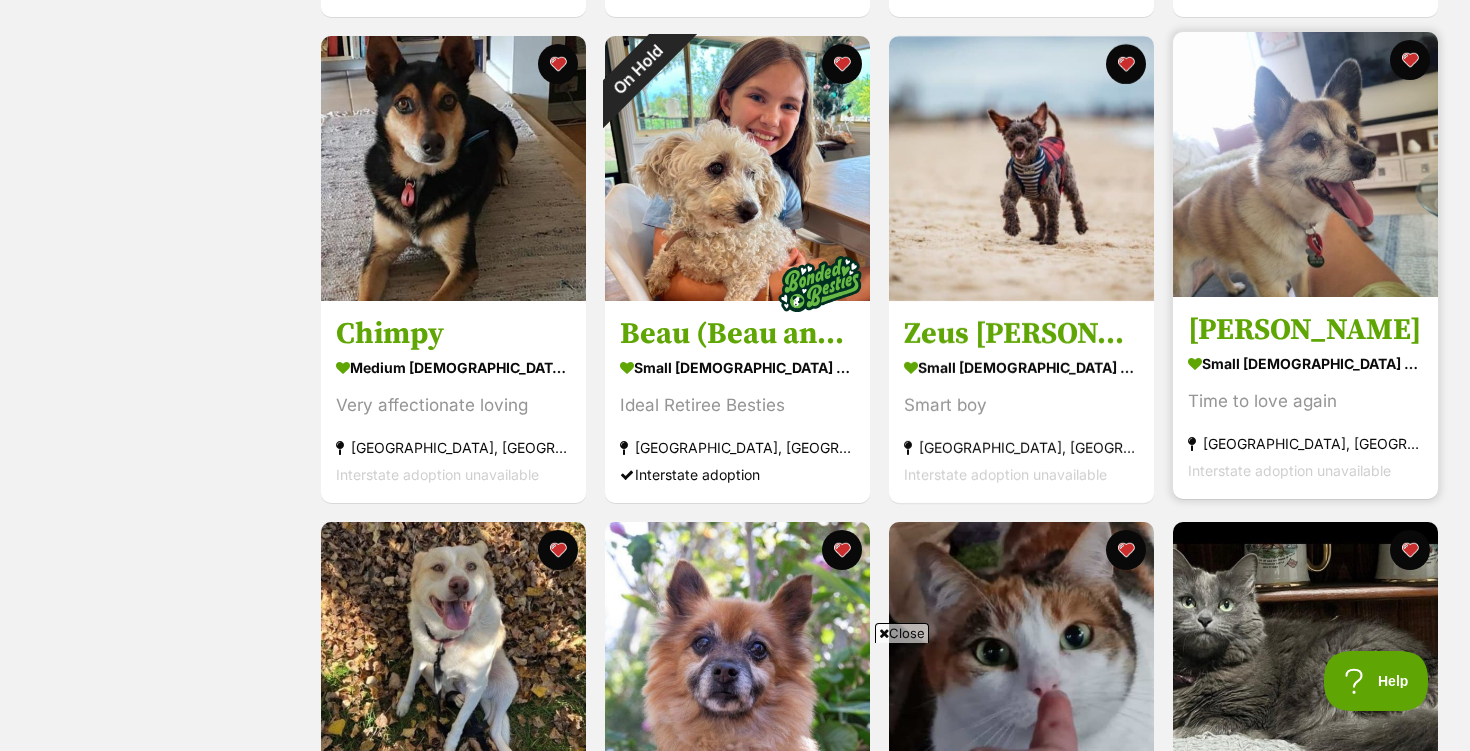 click on "[PERSON_NAME]" at bounding box center [1305, 330] 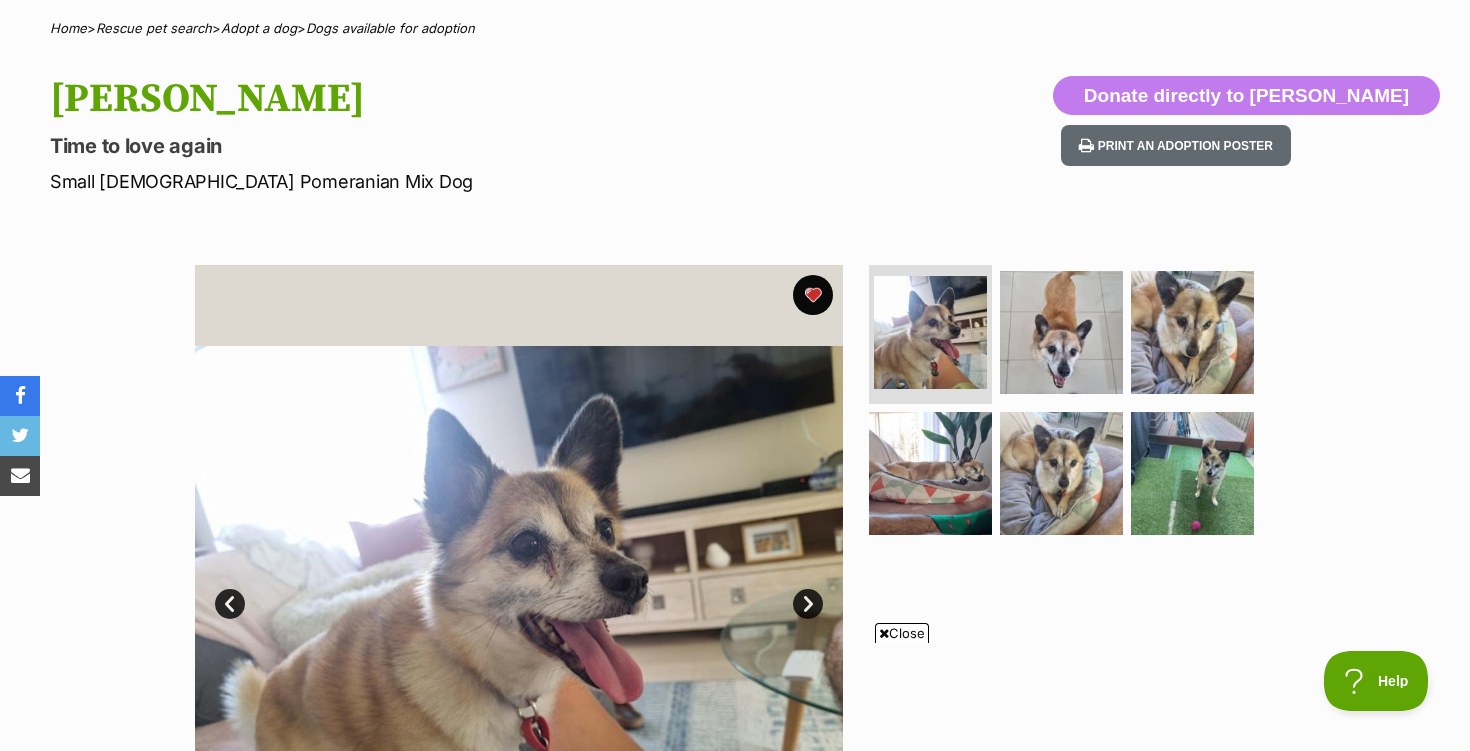 scroll, scrollTop: 140, scrollLeft: 0, axis: vertical 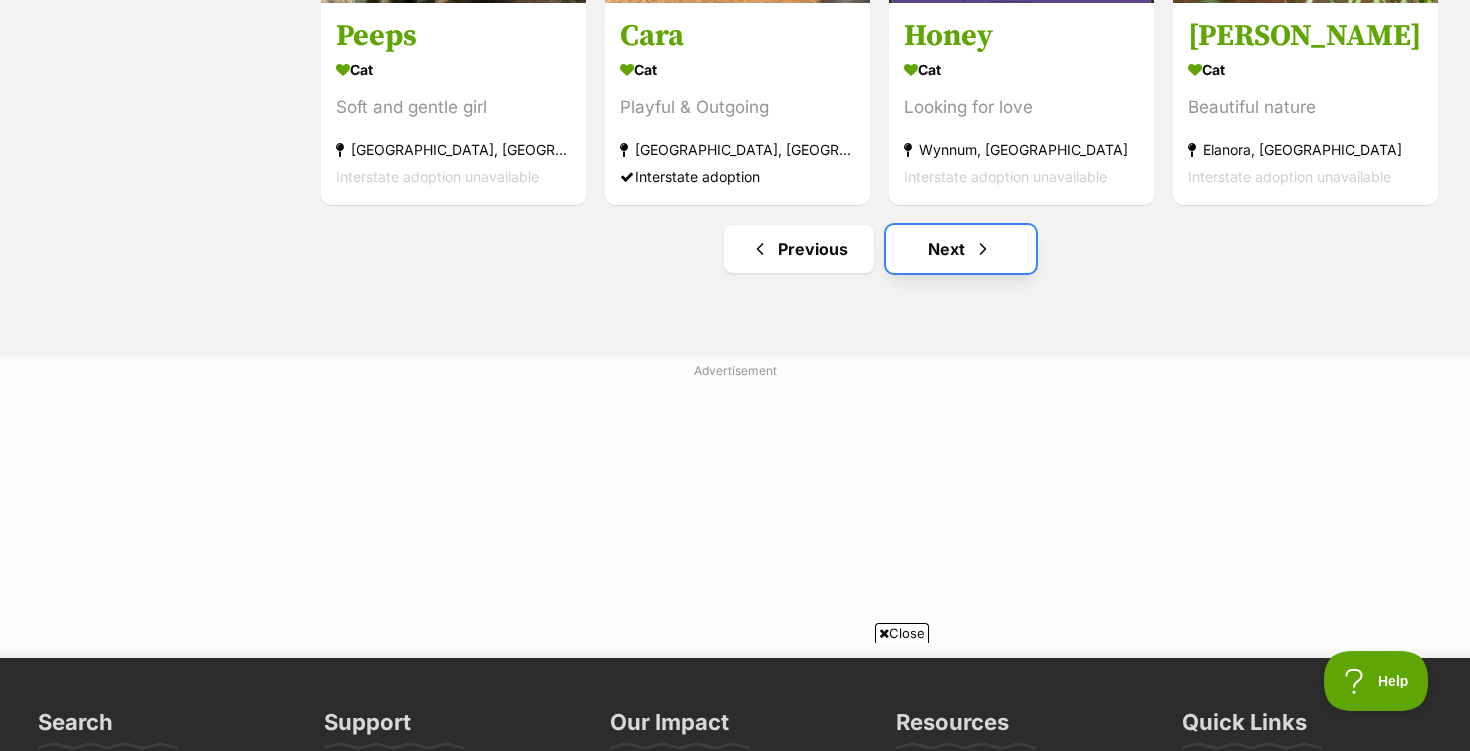 click on "Next" at bounding box center (961, 249) 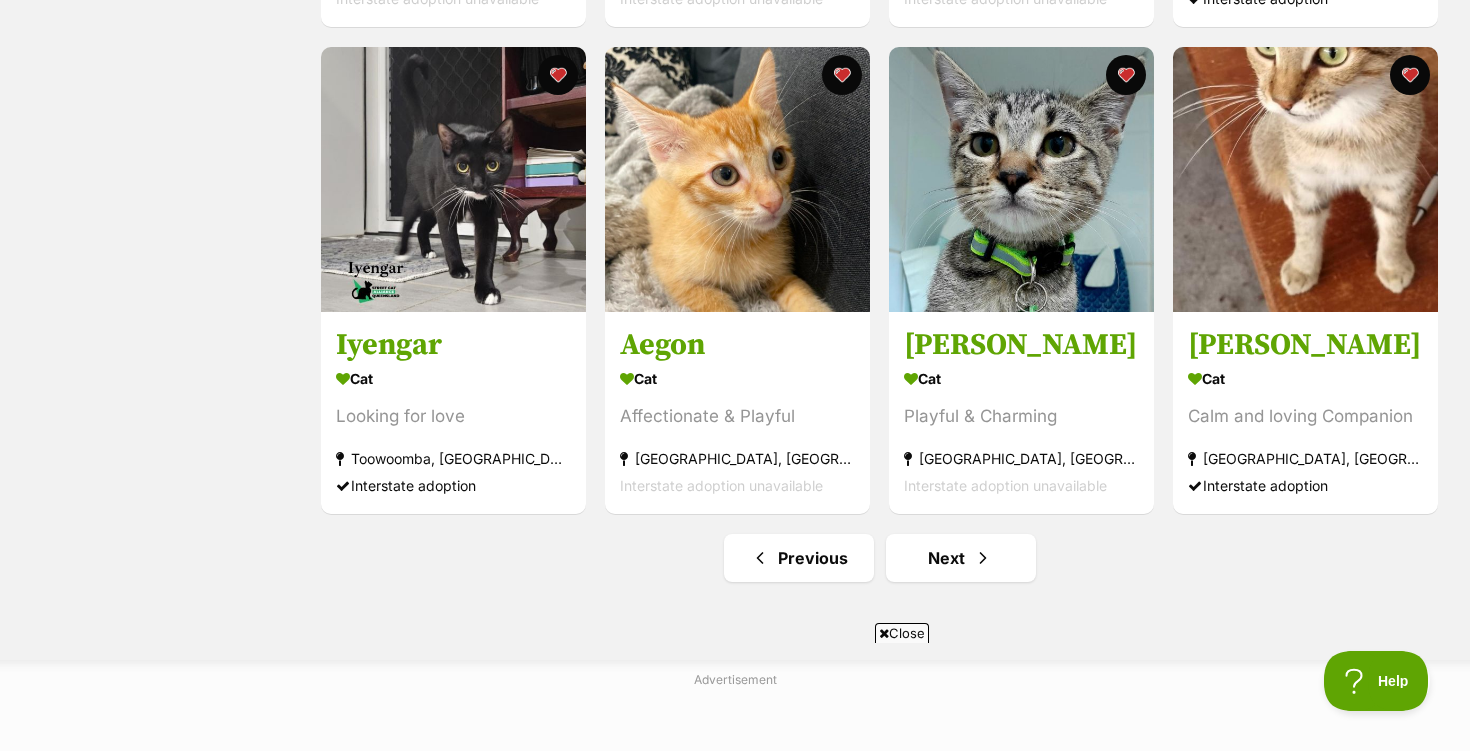 scroll, scrollTop: 2317, scrollLeft: 0, axis: vertical 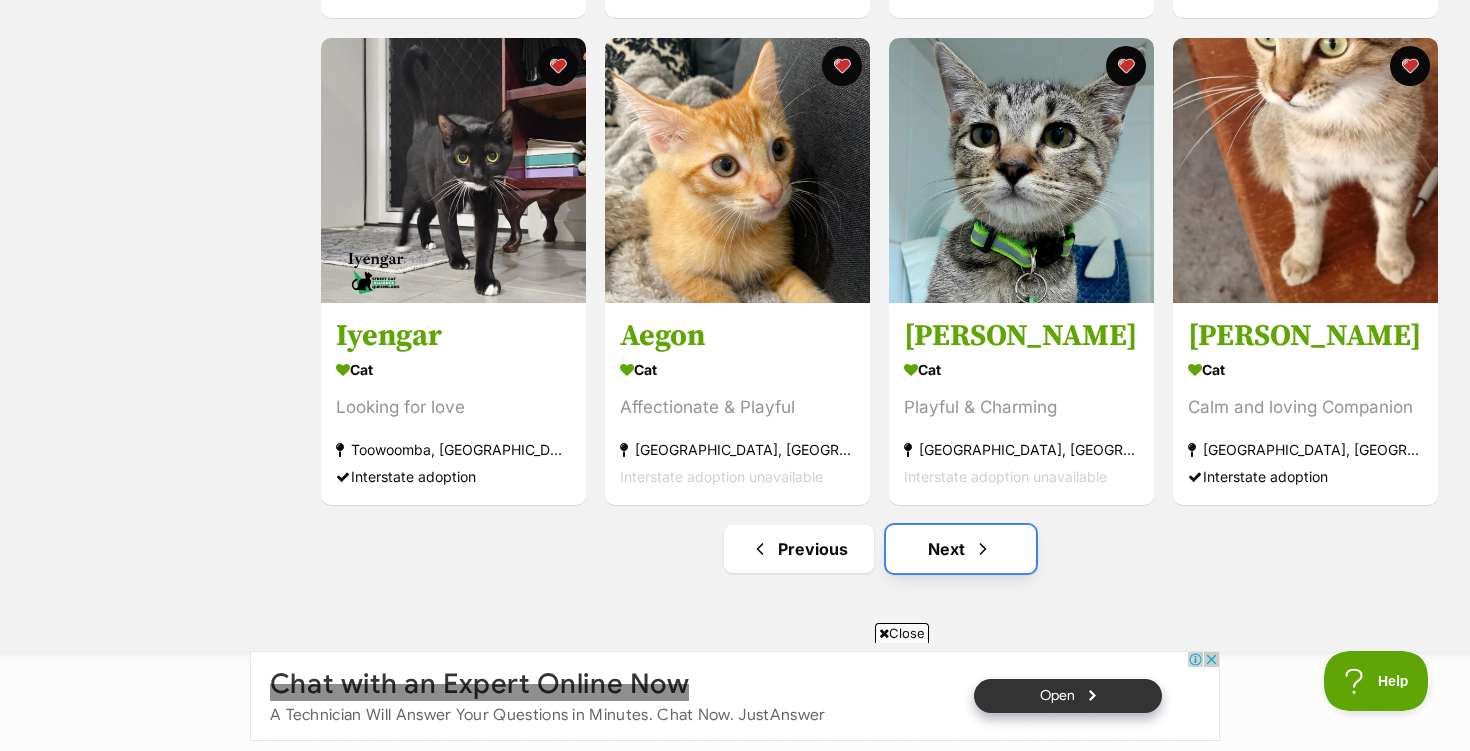 click on "Next" at bounding box center (961, 549) 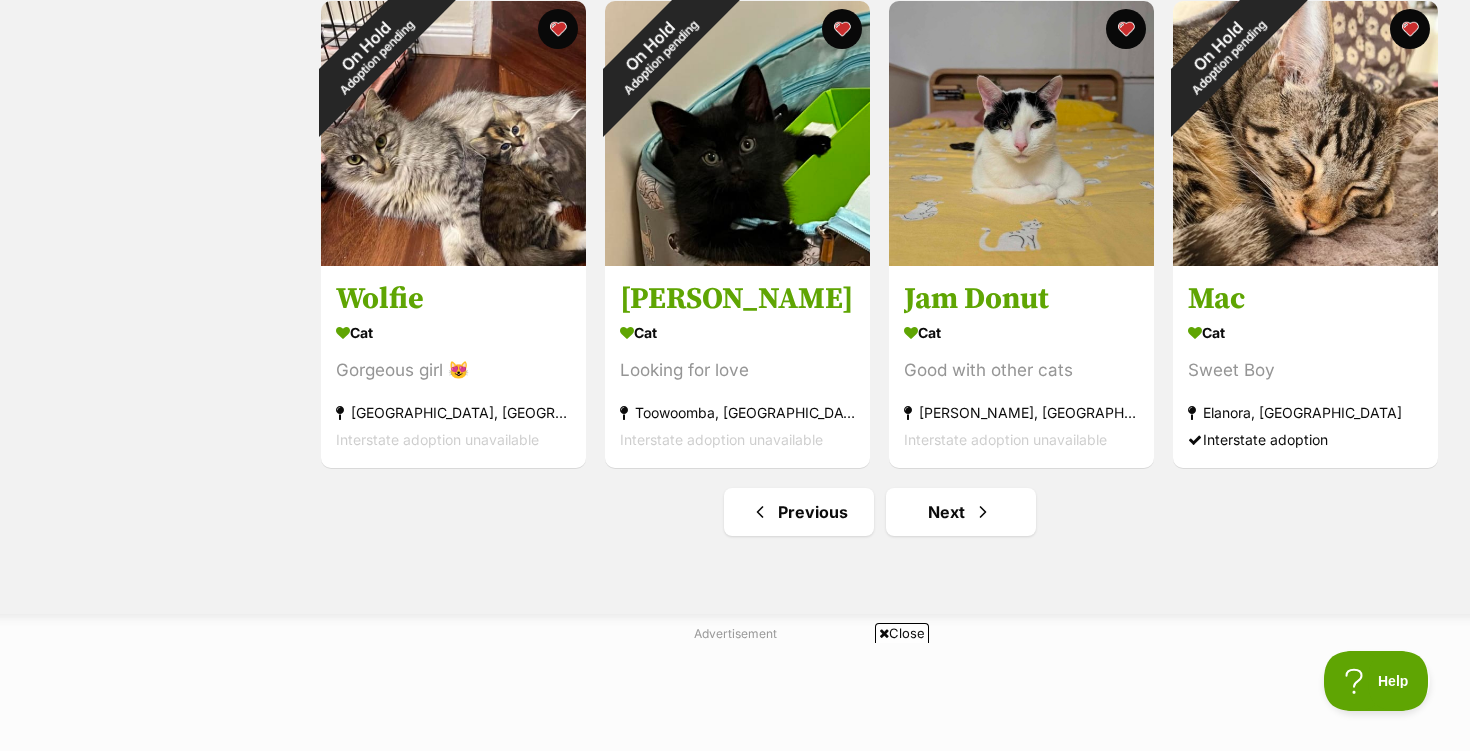 scroll, scrollTop: 2363, scrollLeft: 0, axis: vertical 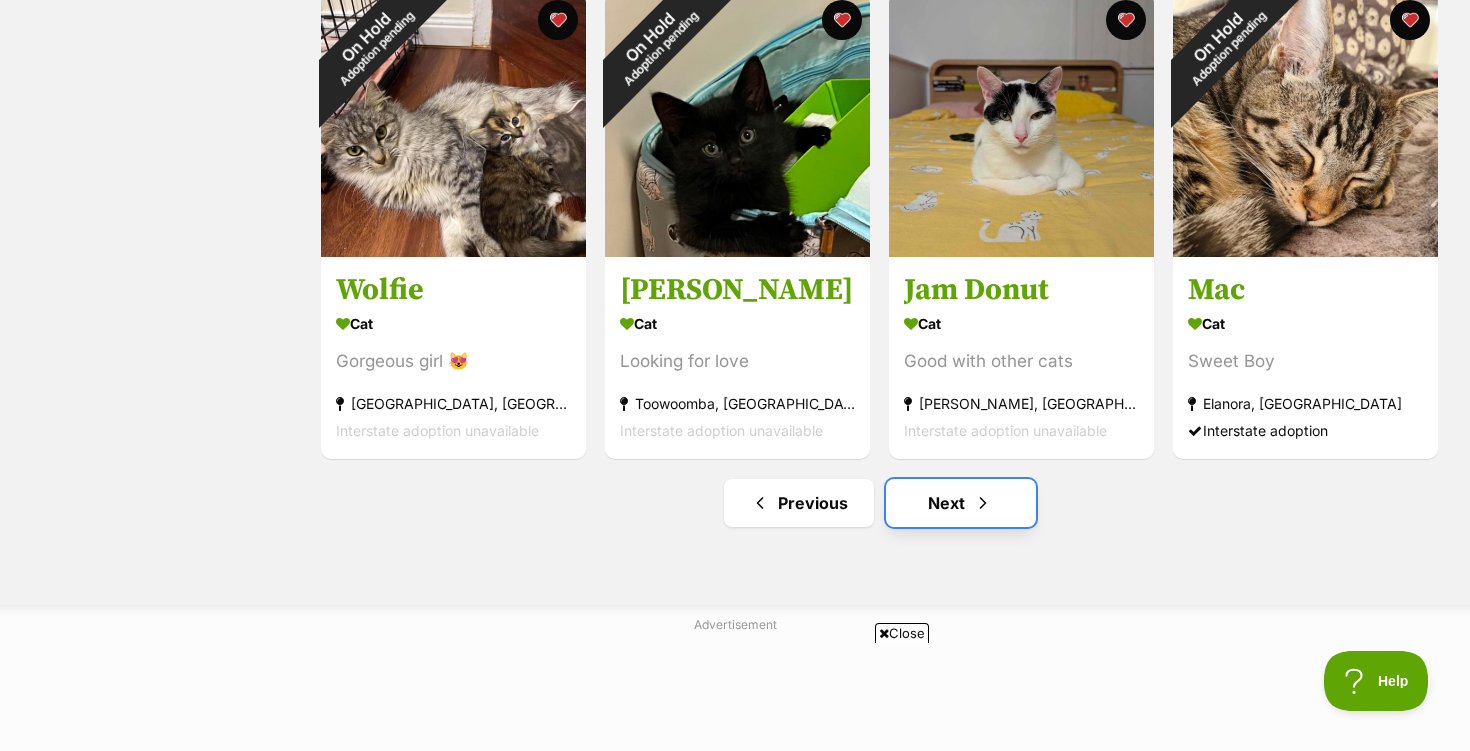 click on "Next" at bounding box center (961, 503) 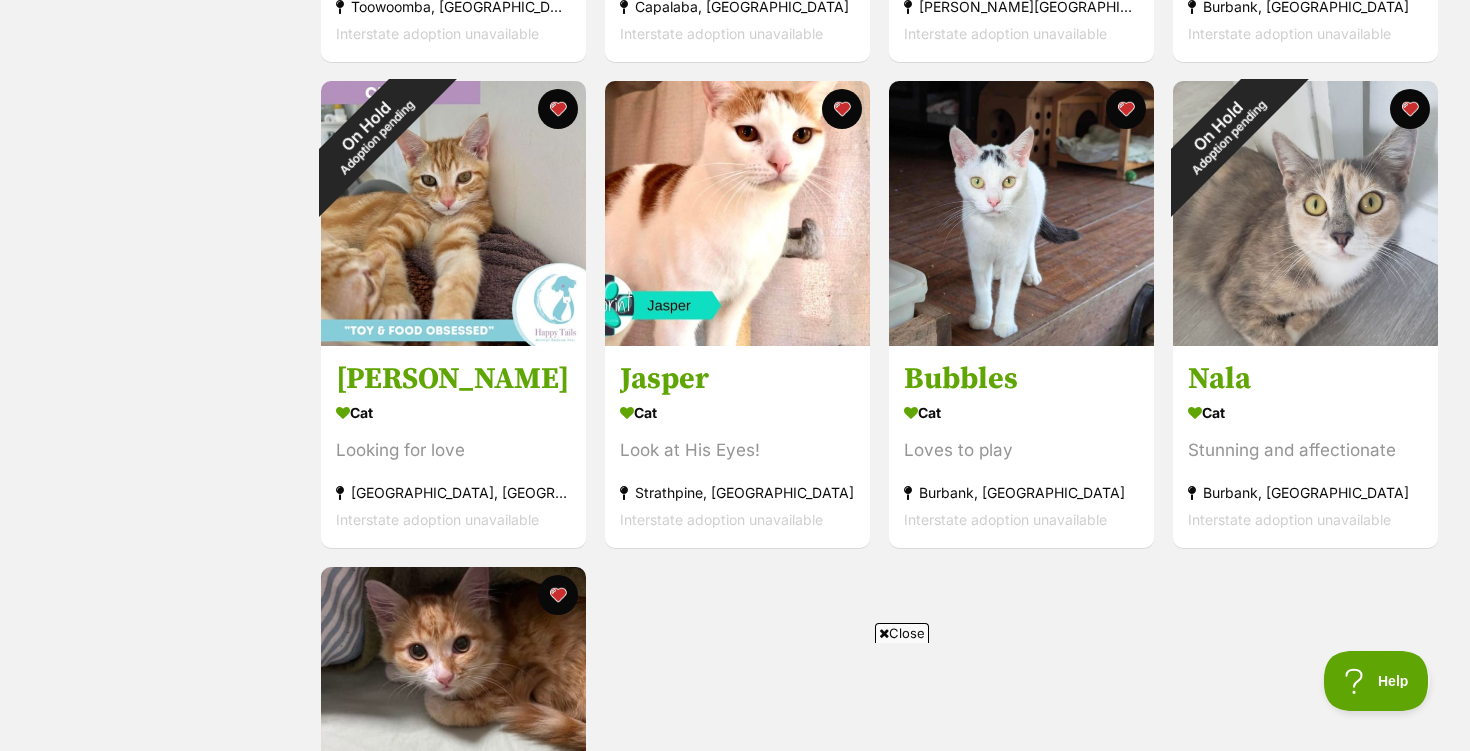scroll, scrollTop: 1302, scrollLeft: 0, axis: vertical 